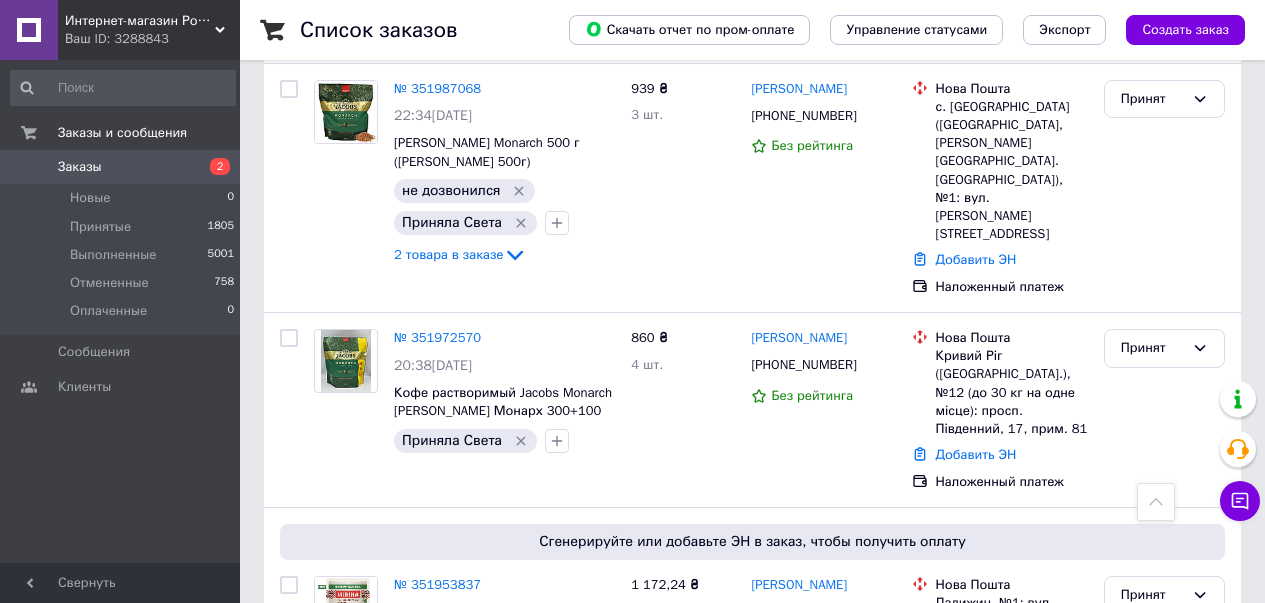 scroll, scrollTop: 0, scrollLeft: 0, axis: both 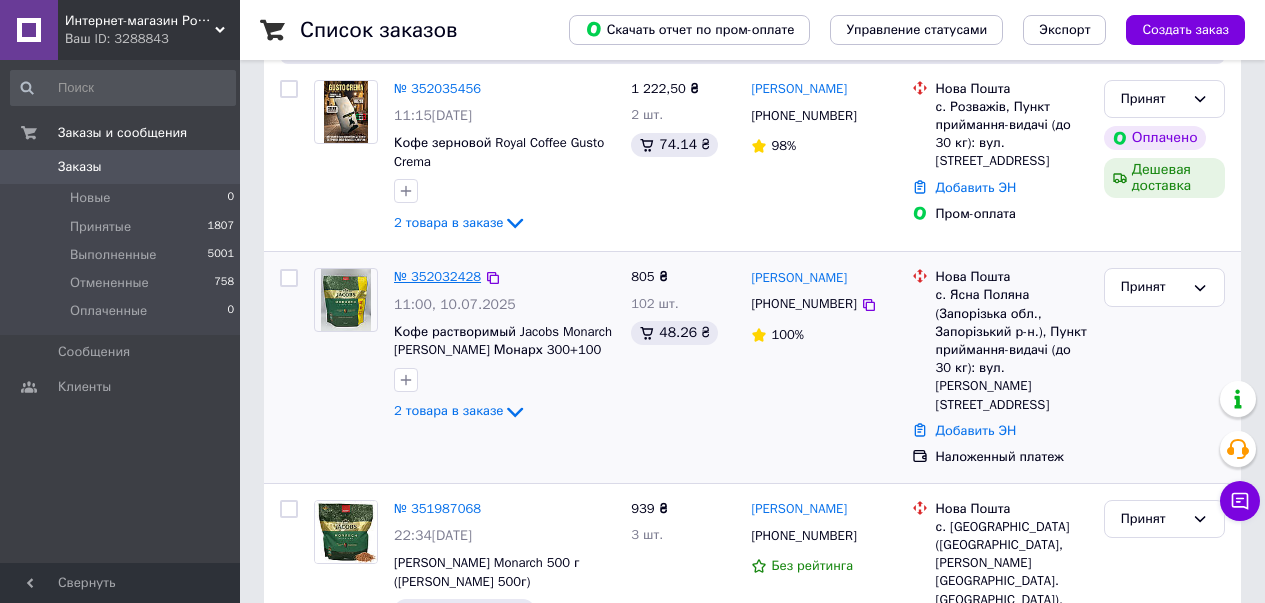 click on "№ 352032428" at bounding box center [437, 276] 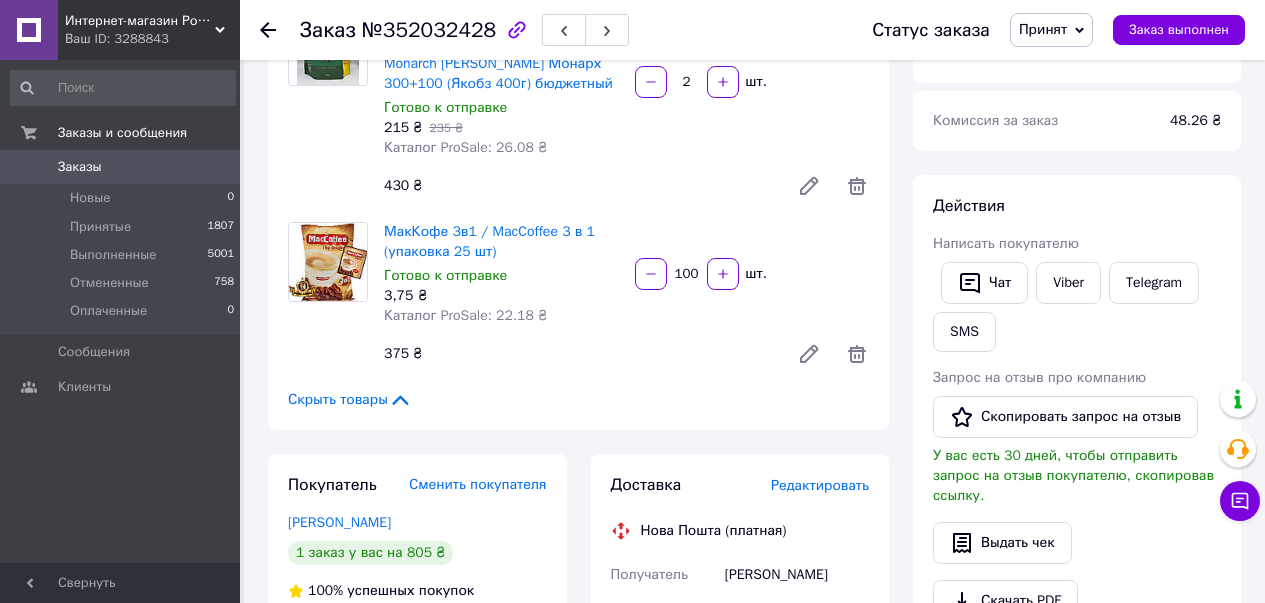 scroll, scrollTop: 70, scrollLeft: 0, axis: vertical 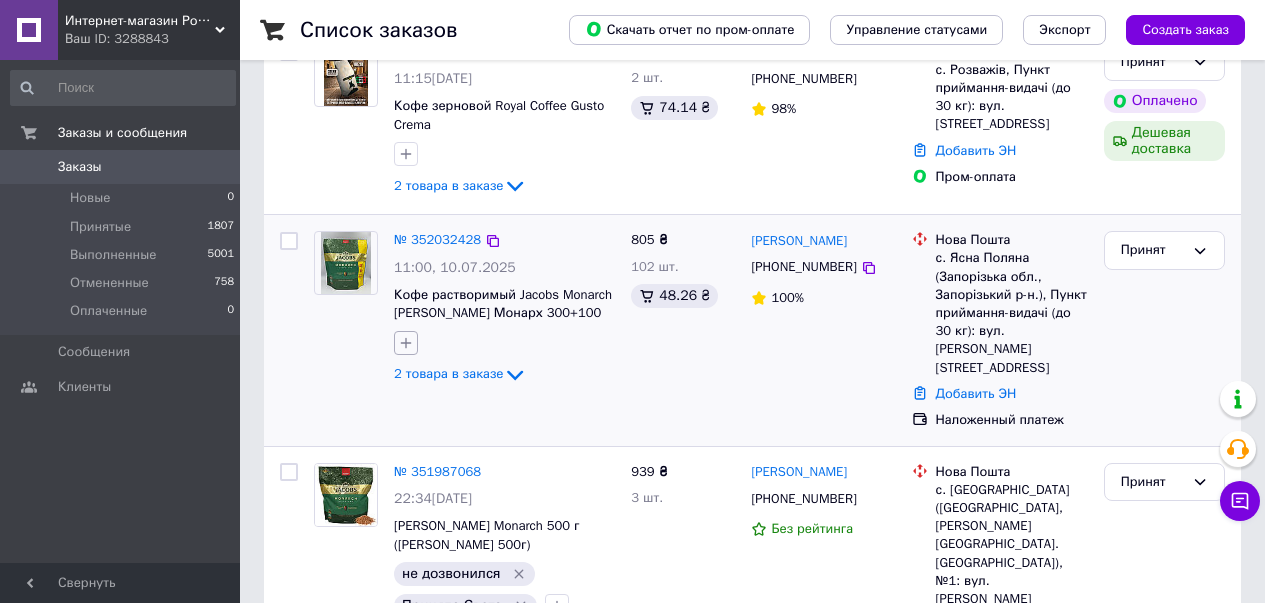 click 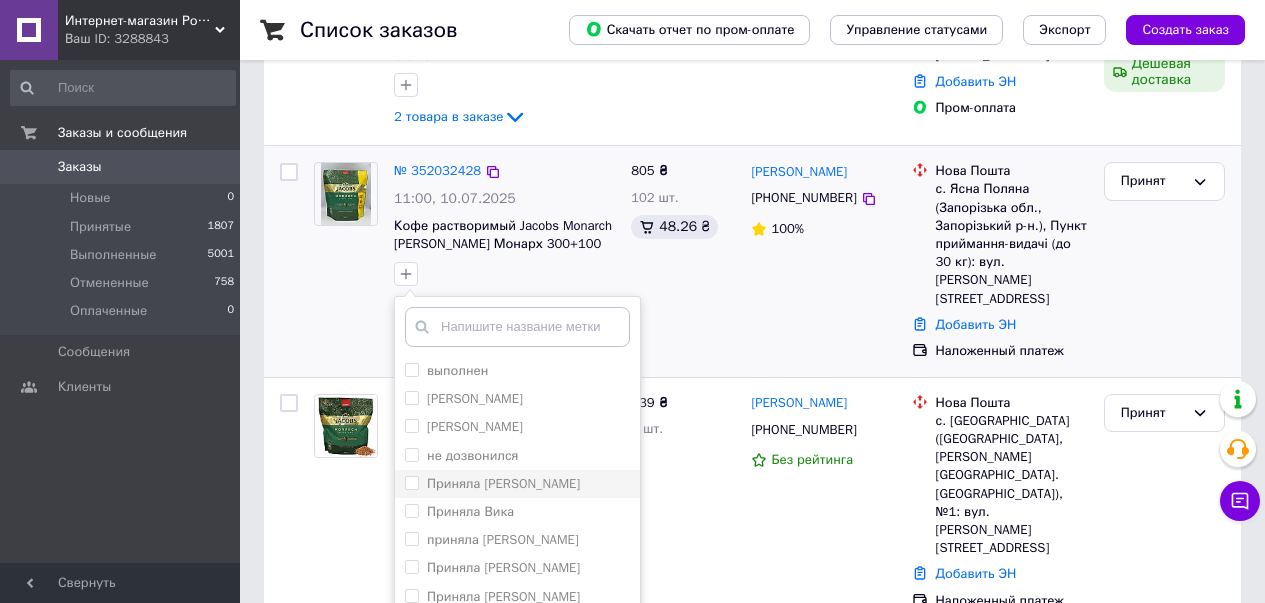 scroll, scrollTop: 314, scrollLeft: 0, axis: vertical 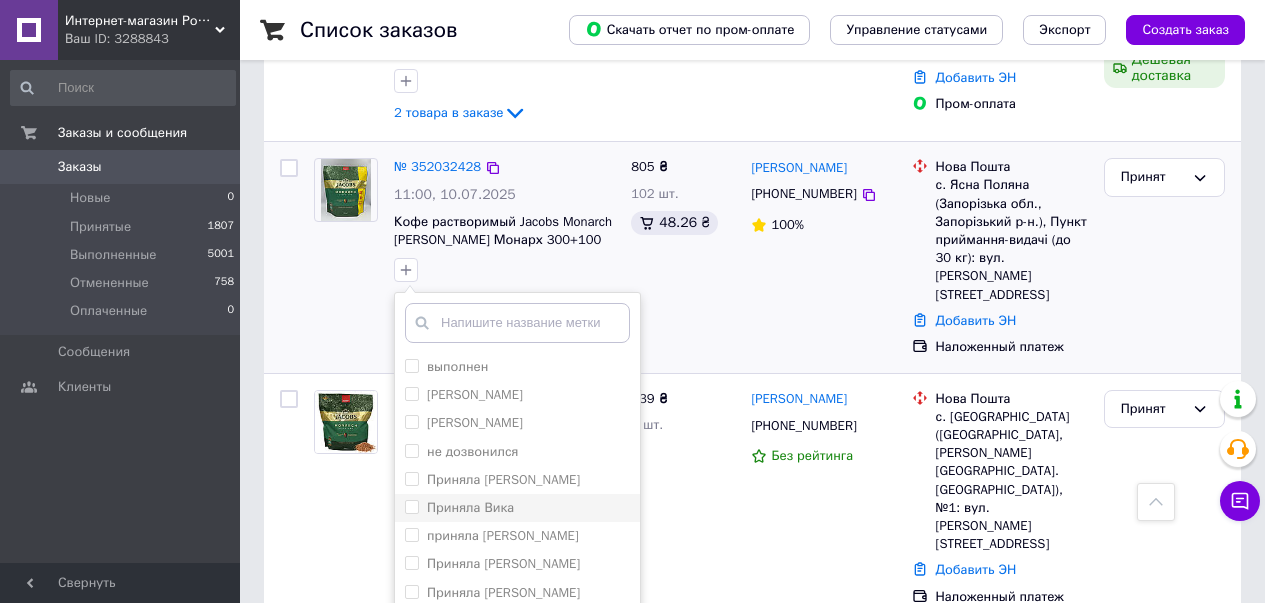 click on "Приняла Вика" at bounding box center (411, 506) 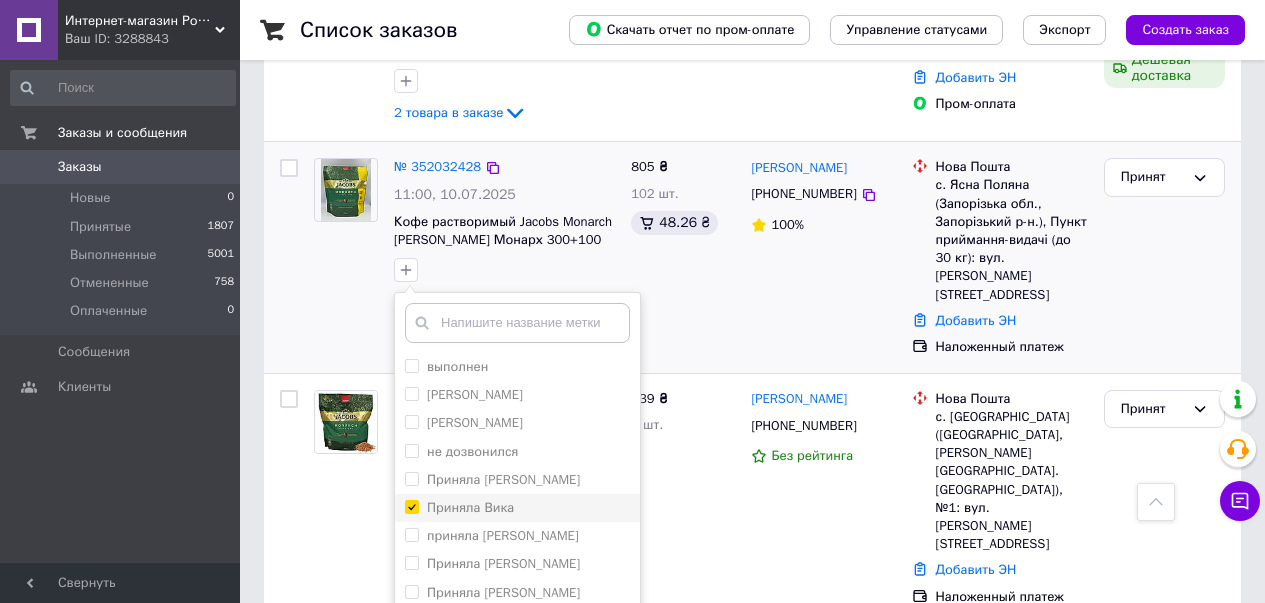 checkbox on "true" 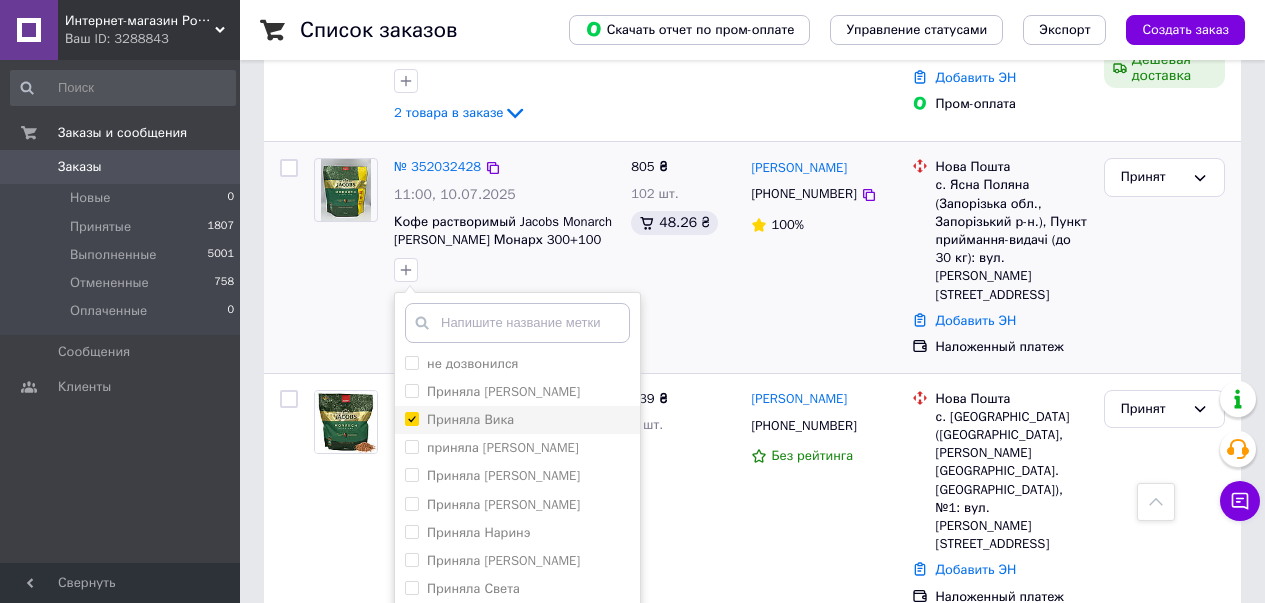 scroll, scrollTop: 95, scrollLeft: 0, axis: vertical 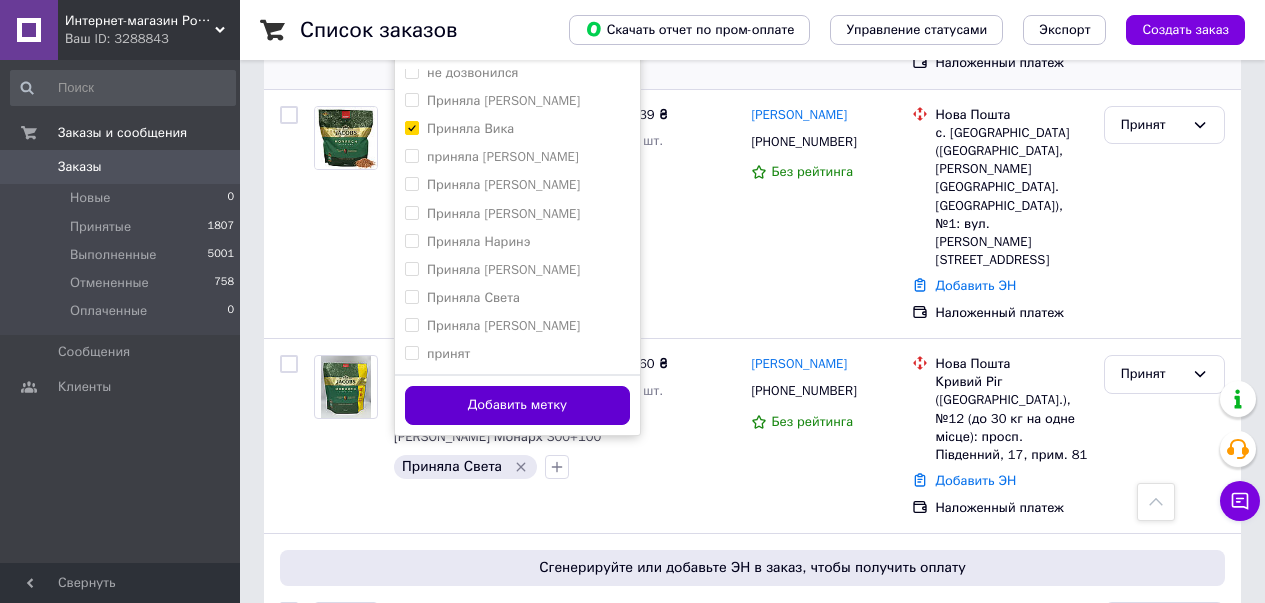 click on "Добавить метку" at bounding box center [517, 405] 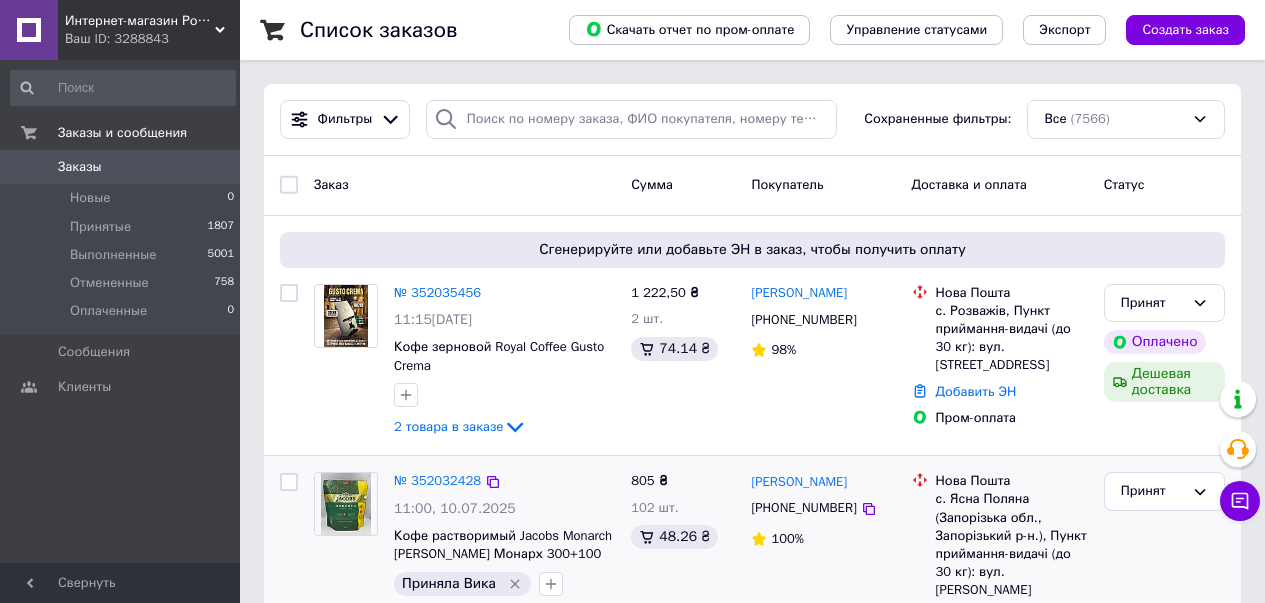 scroll, scrollTop: 32, scrollLeft: 0, axis: vertical 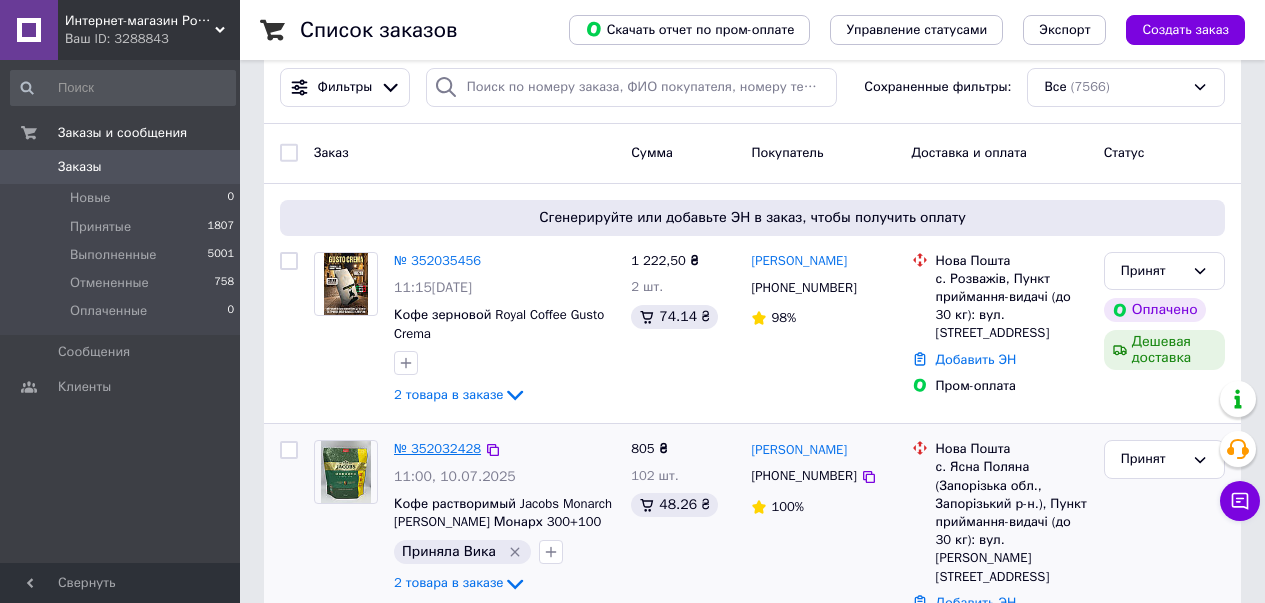 click on "№ 352032428" at bounding box center (437, 448) 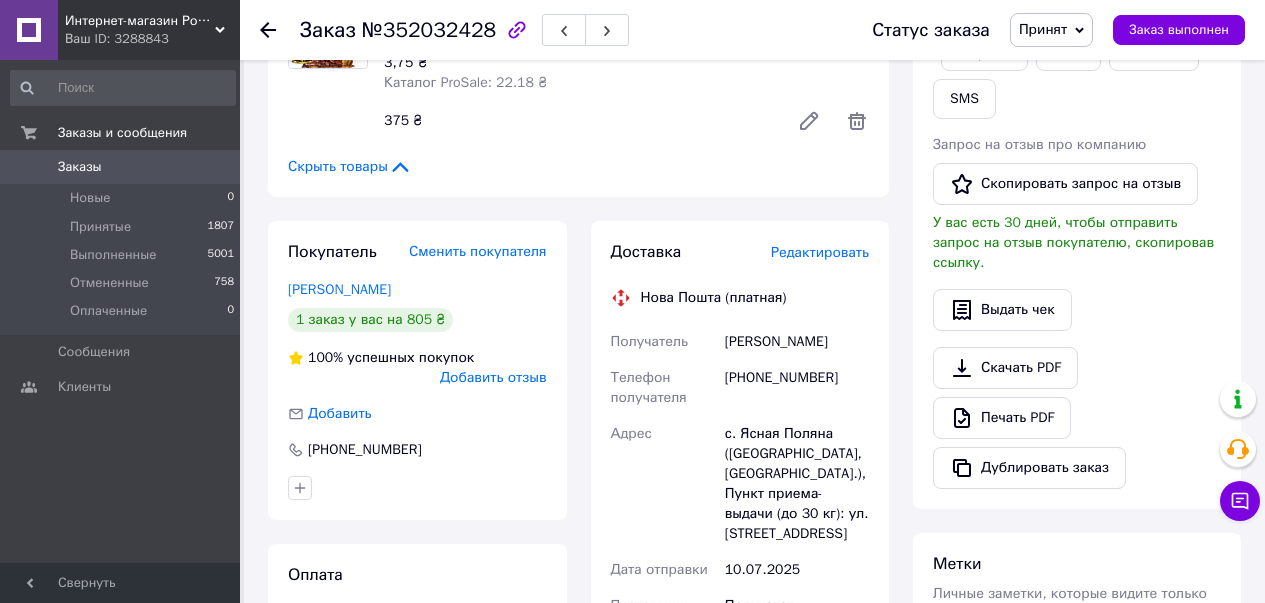 scroll, scrollTop: 589, scrollLeft: 0, axis: vertical 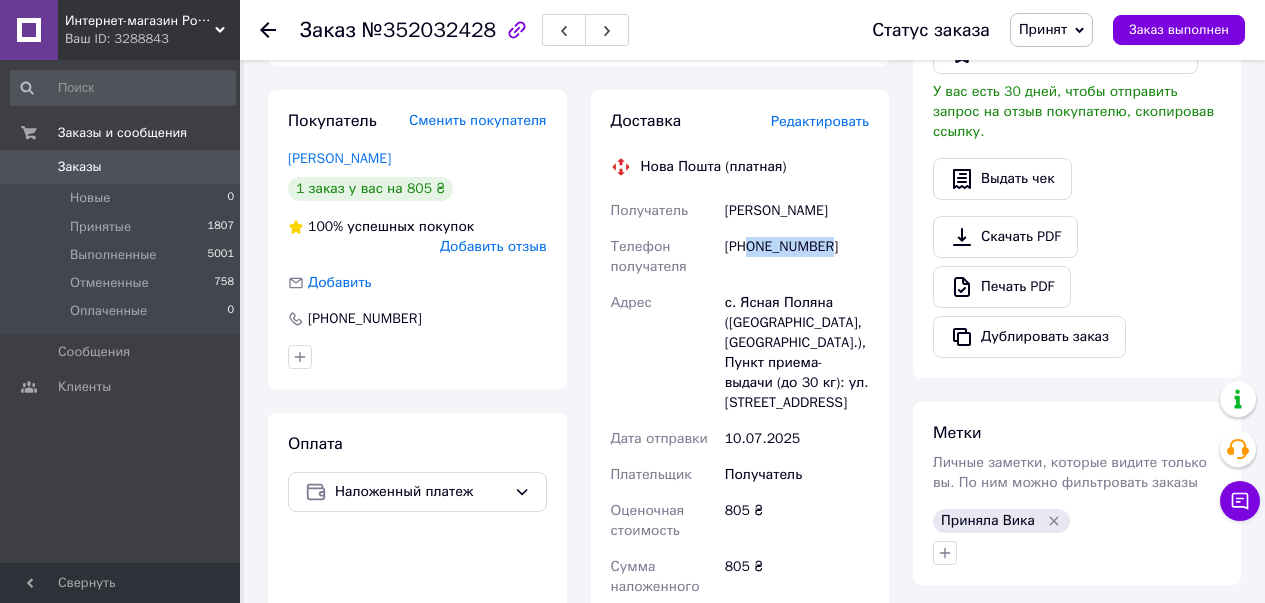 drag, startPoint x: 747, startPoint y: 247, endPoint x: 843, endPoint y: 248, distance: 96.00521 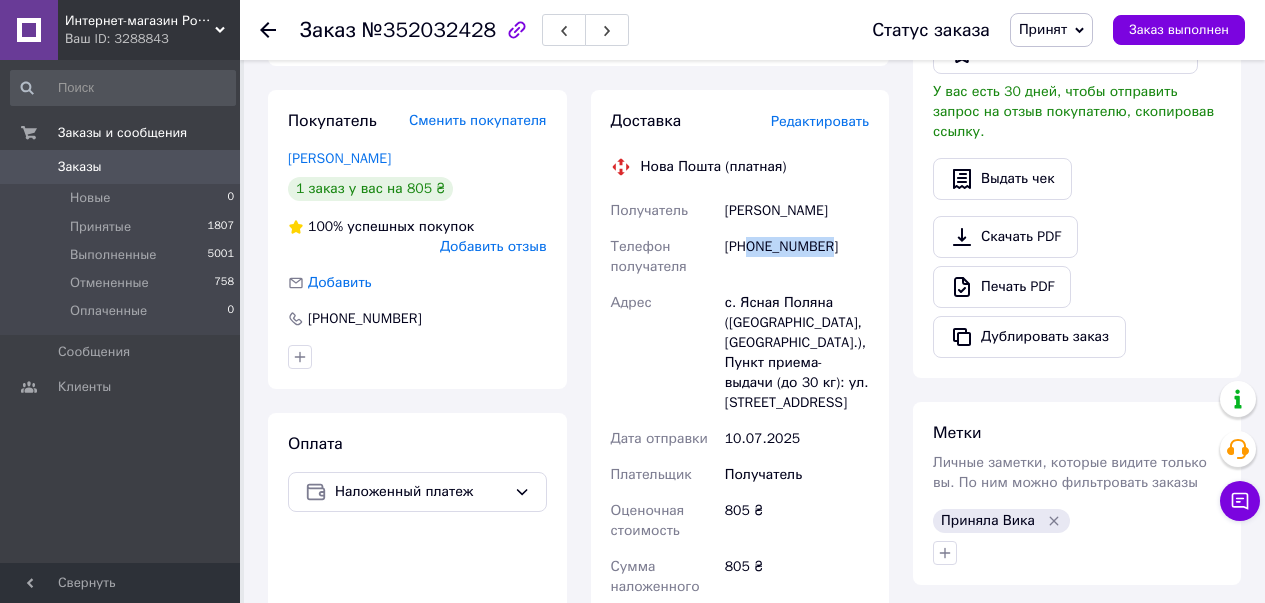 drag, startPoint x: 721, startPoint y: 211, endPoint x: 834, endPoint y: 210, distance: 113.004425 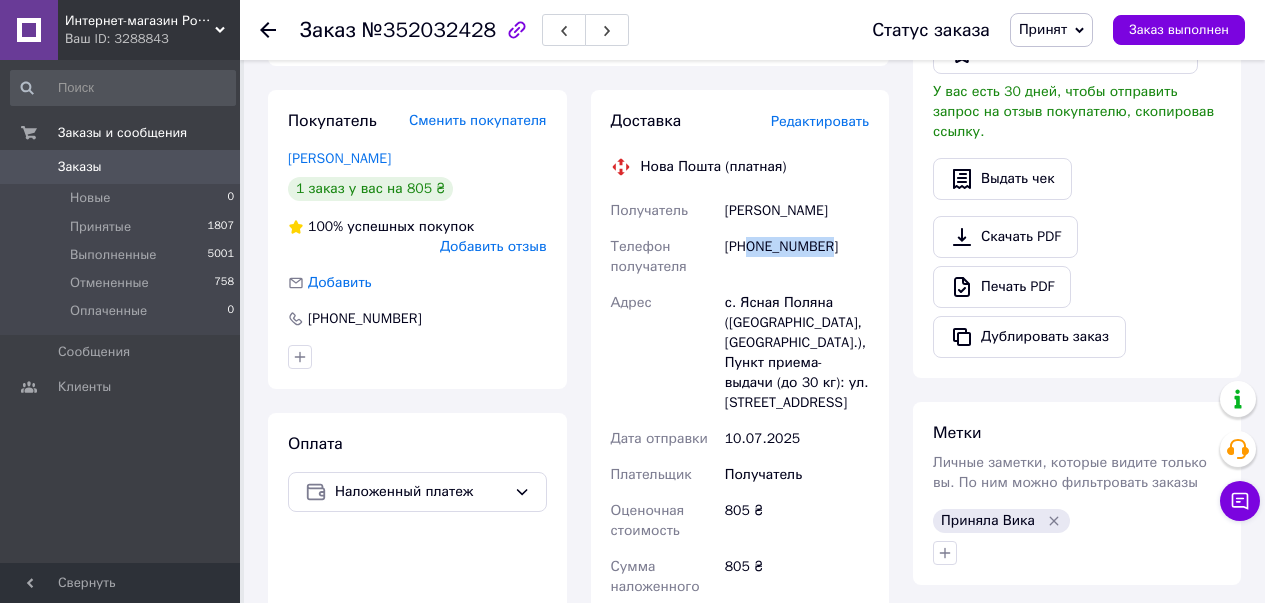 copy on "Руслан Моисеев" 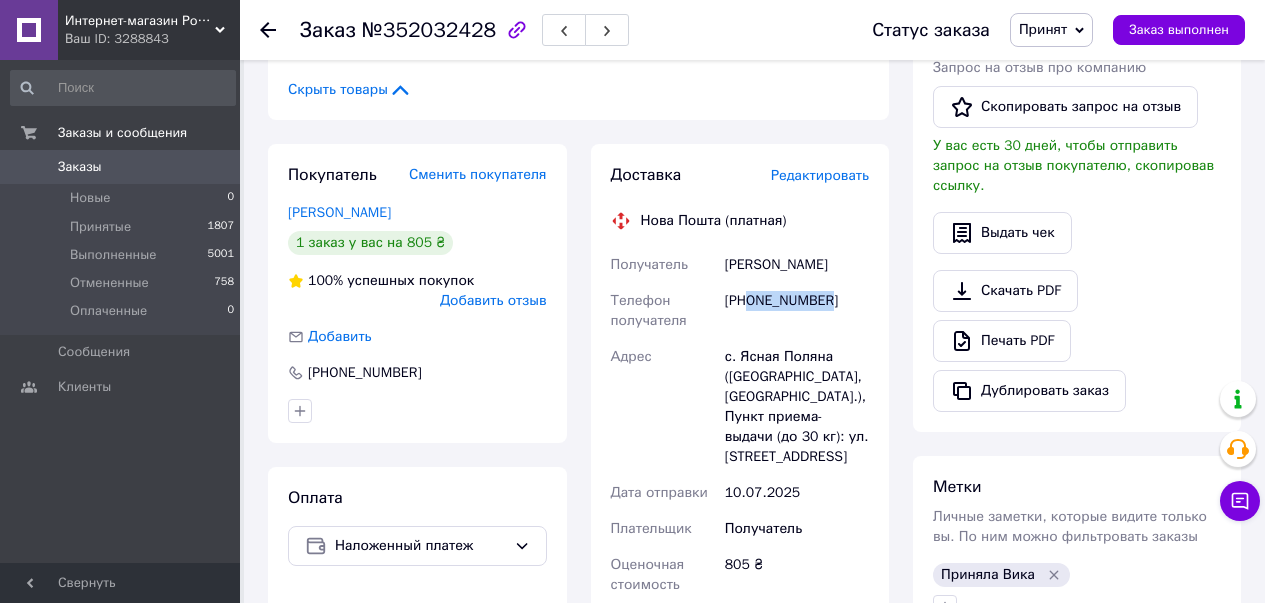 scroll, scrollTop: 552, scrollLeft: 0, axis: vertical 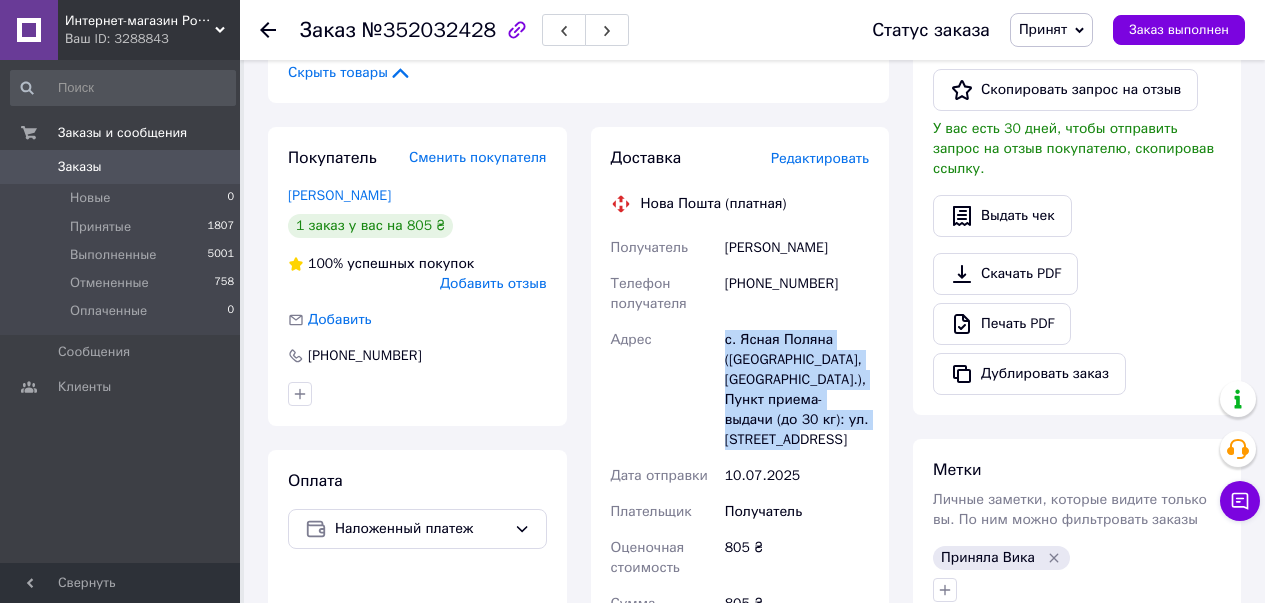 drag, startPoint x: 730, startPoint y: 345, endPoint x: 852, endPoint y: 440, distance: 154.62535 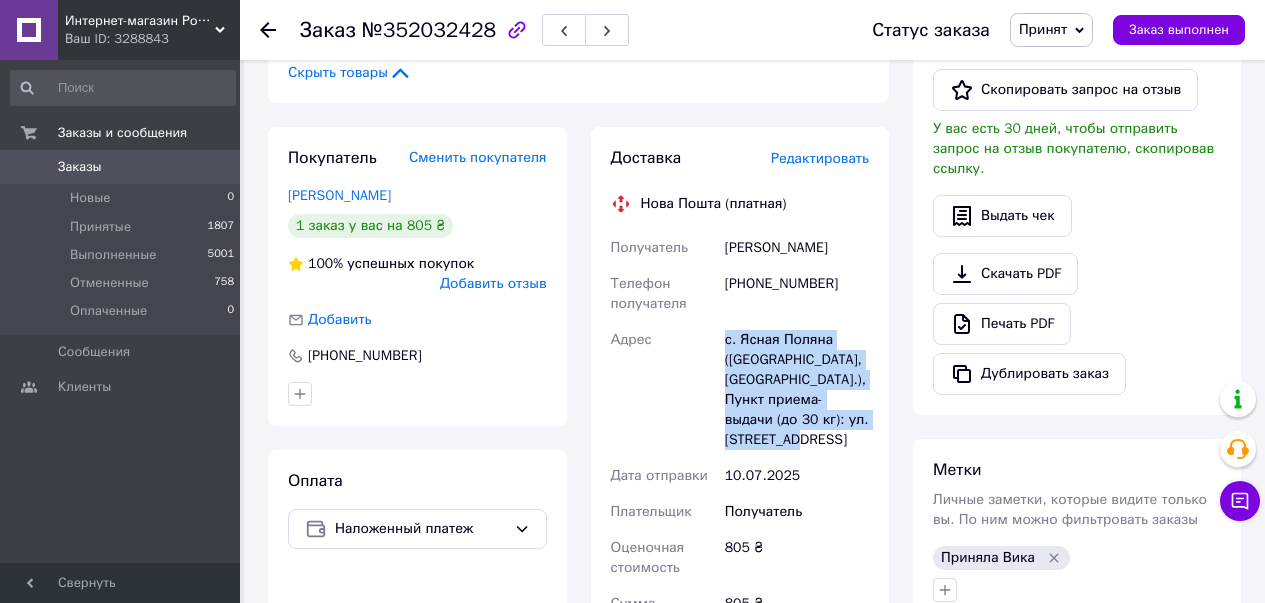 copy on "Адрес с. Ясная Поляна (Запорожская обл., Запорожский р-н.), Пункт приема-выдачи (до 30 кг): ул. Юбилейная, 15" 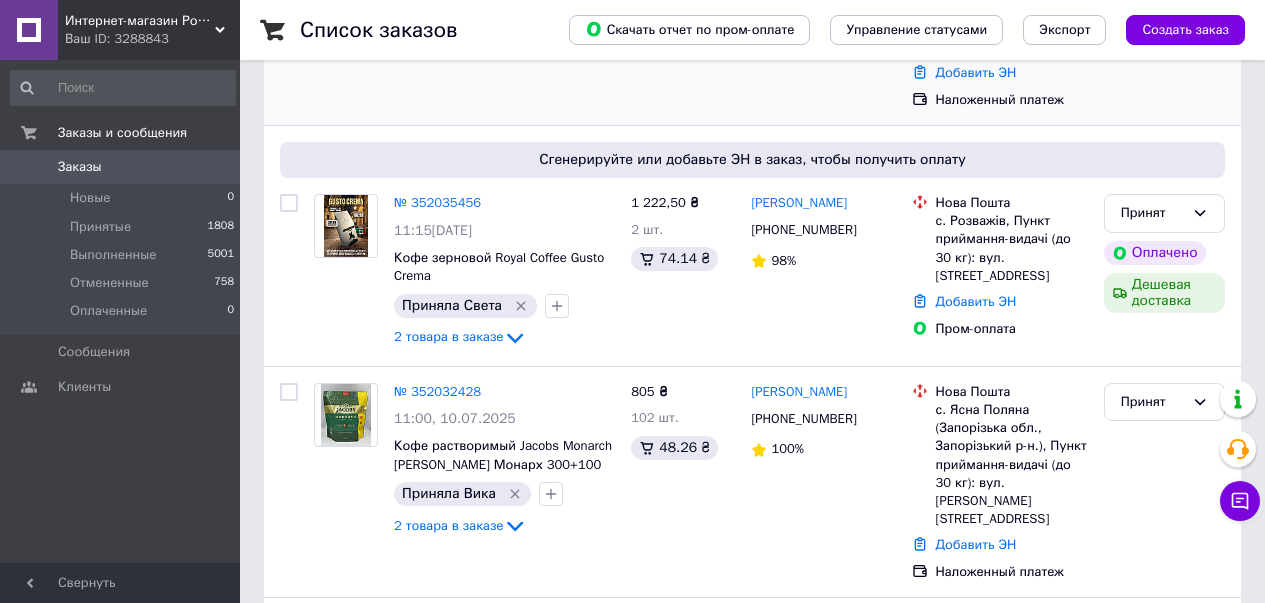 scroll, scrollTop: 351, scrollLeft: 0, axis: vertical 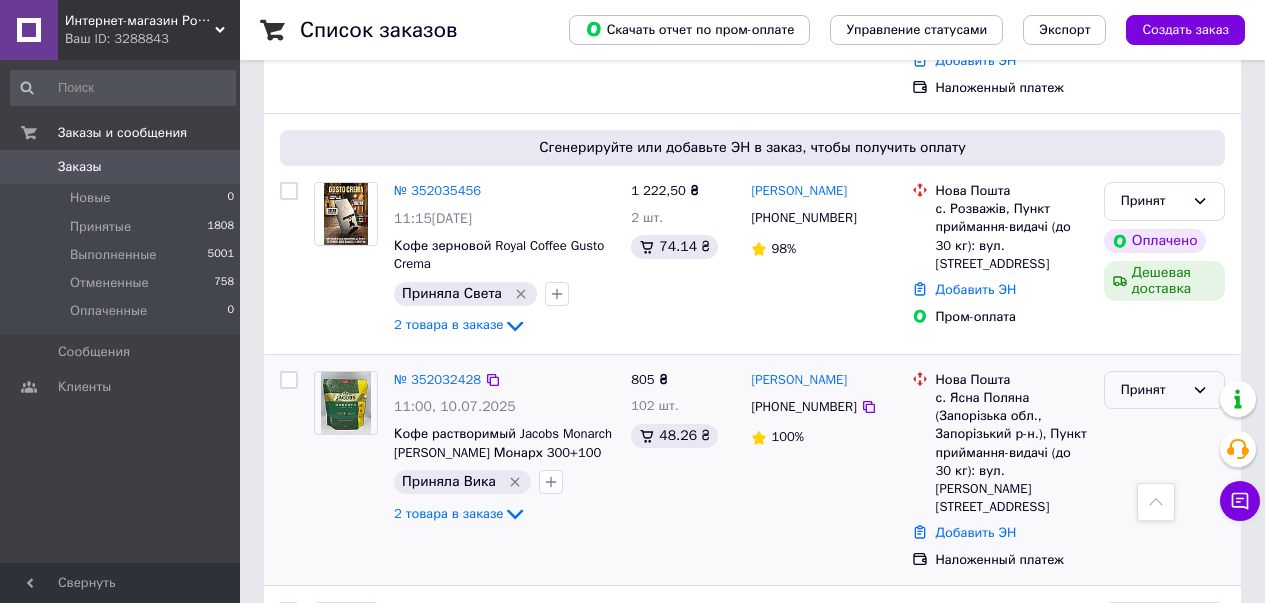 click on "Принят" at bounding box center [1152, 390] 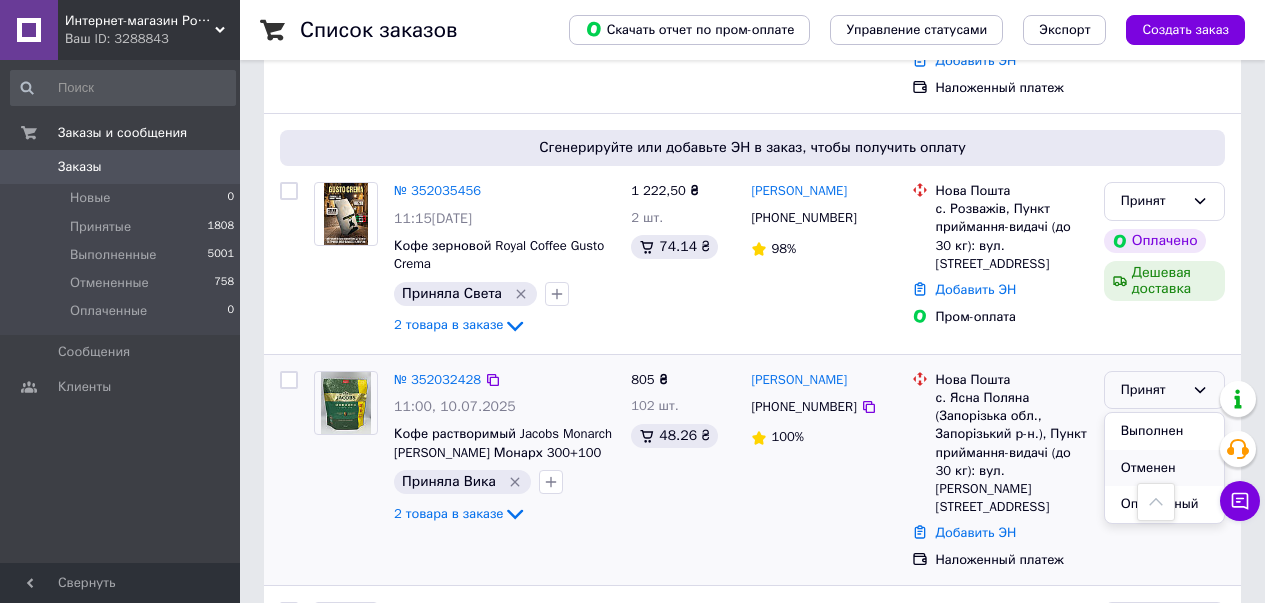 click on "Отменен" at bounding box center [1164, 468] 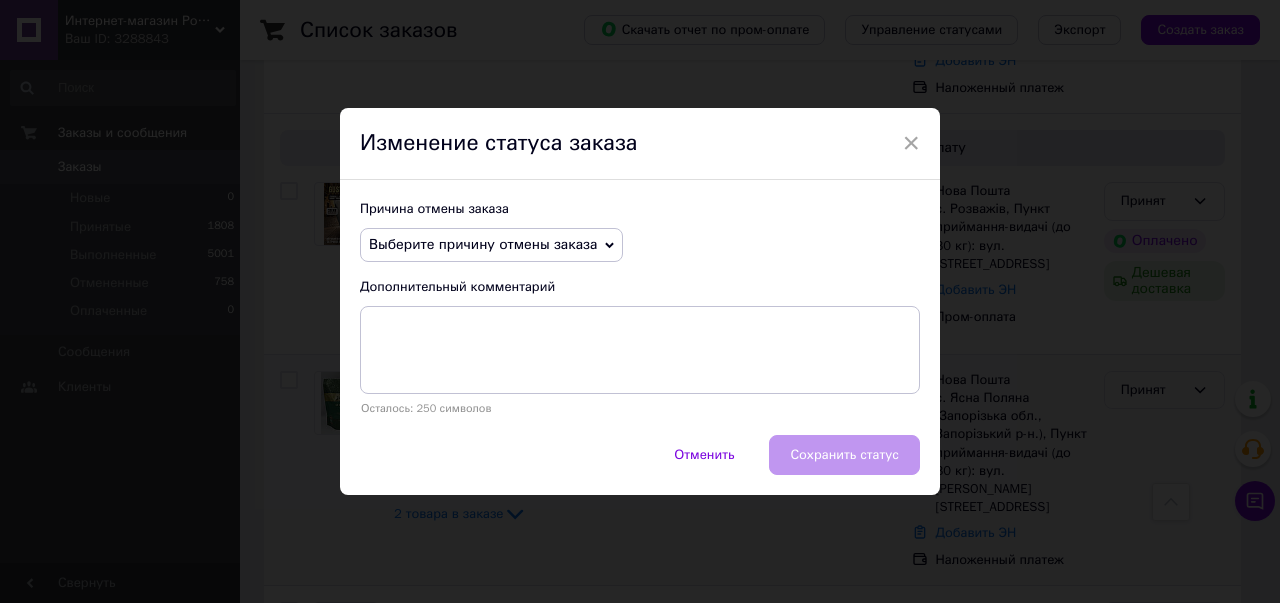 click on "Выберите причину отмены заказа" at bounding box center (483, 244) 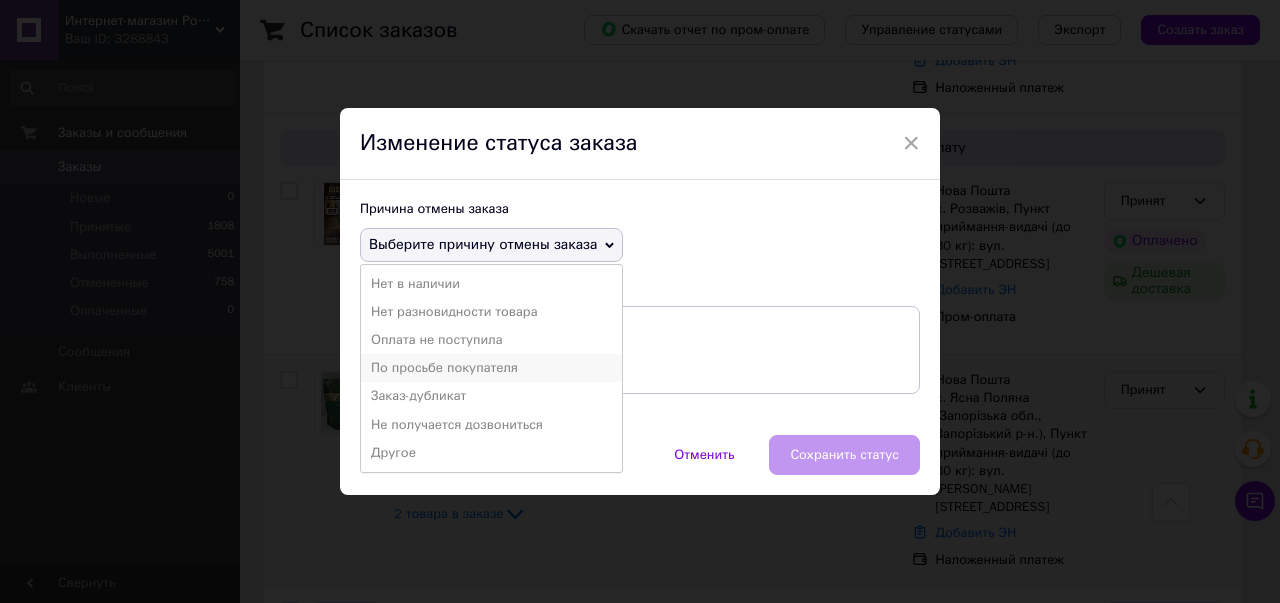 click on "По просьбе покупателя" at bounding box center (491, 368) 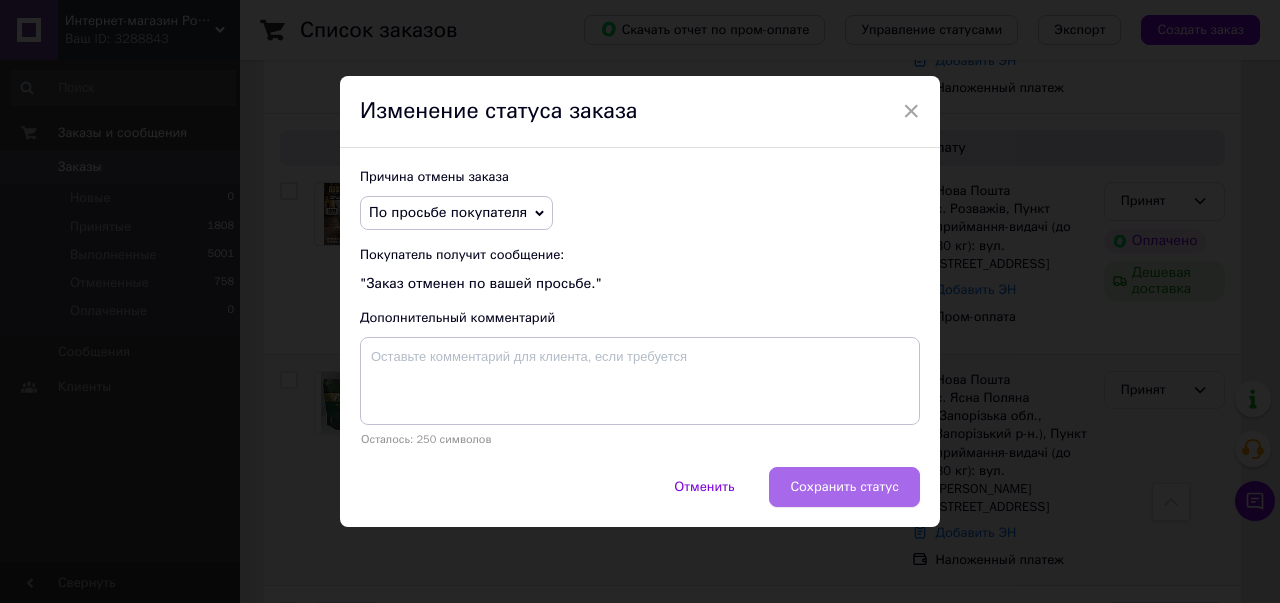 click on "Сохранить статус" at bounding box center (844, 487) 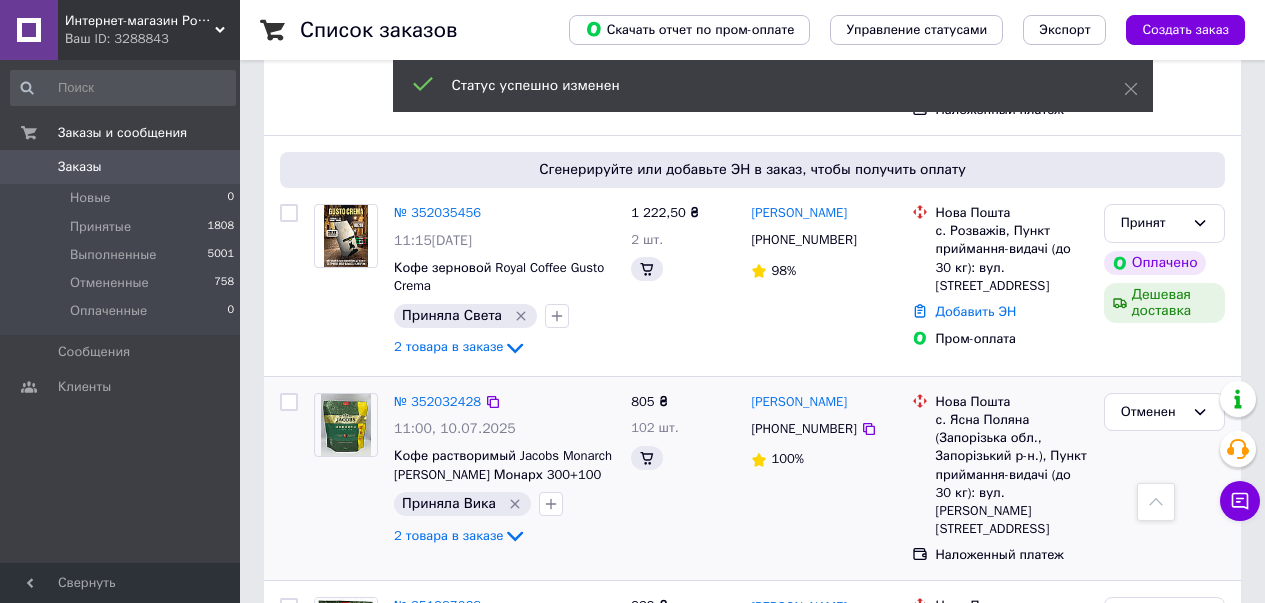 scroll, scrollTop: 303, scrollLeft: 0, axis: vertical 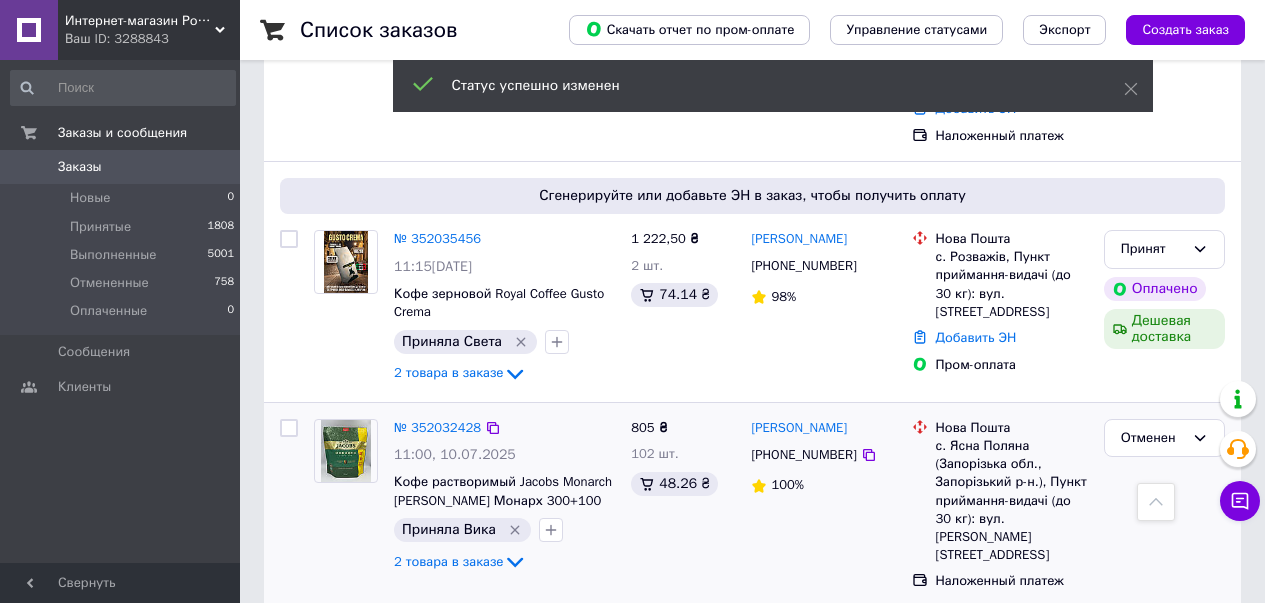 click 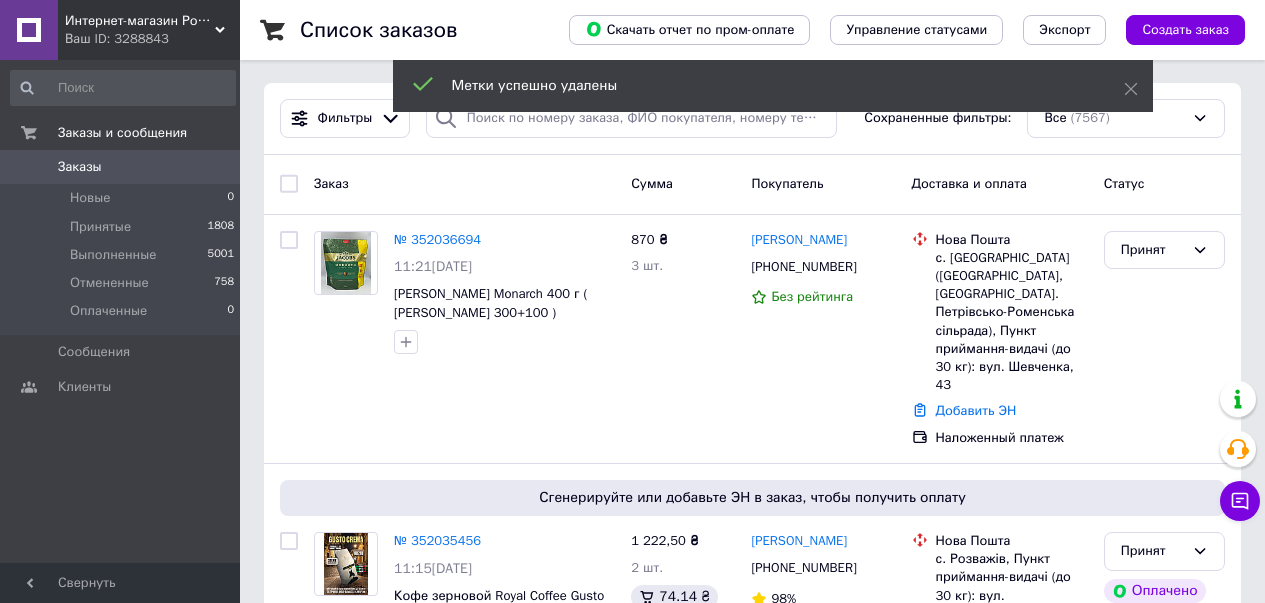 scroll, scrollTop: 0, scrollLeft: 0, axis: both 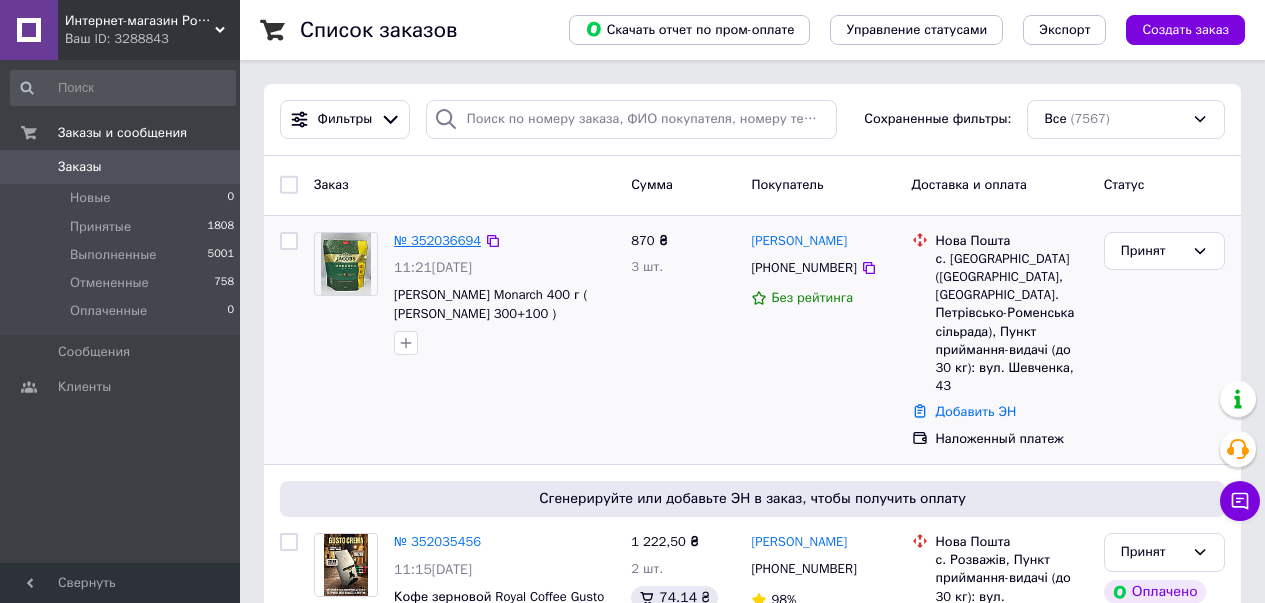 click on "№ 352036694" at bounding box center (437, 240) 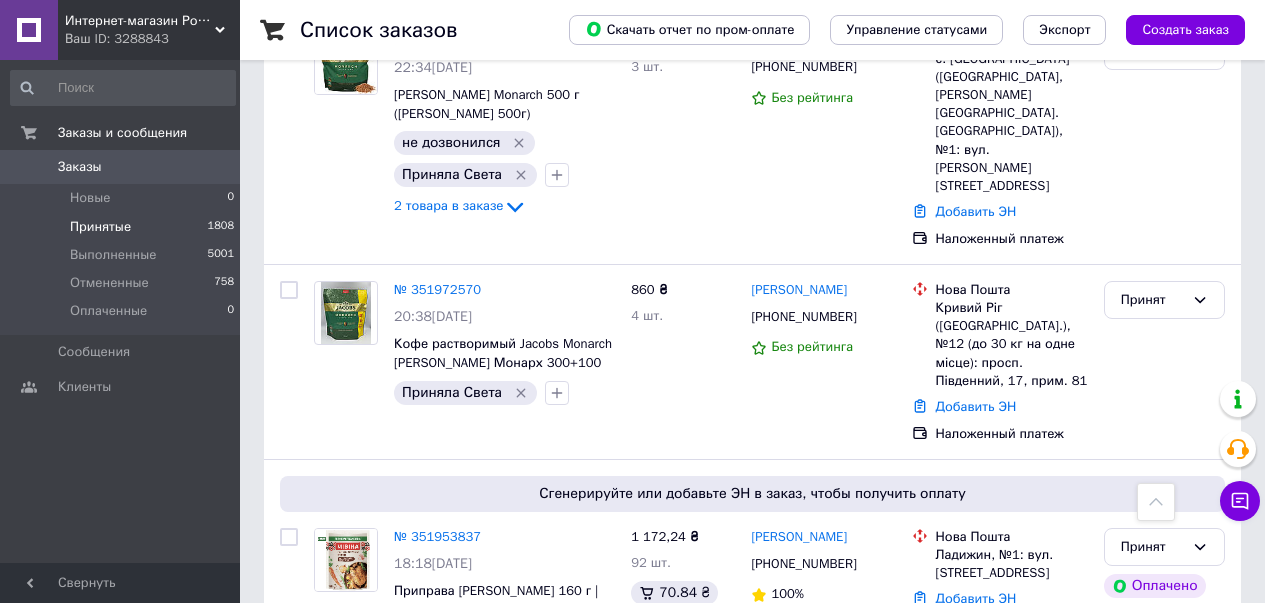 scroll, scrollTop: 0, scrollLeft: 0, axis: both 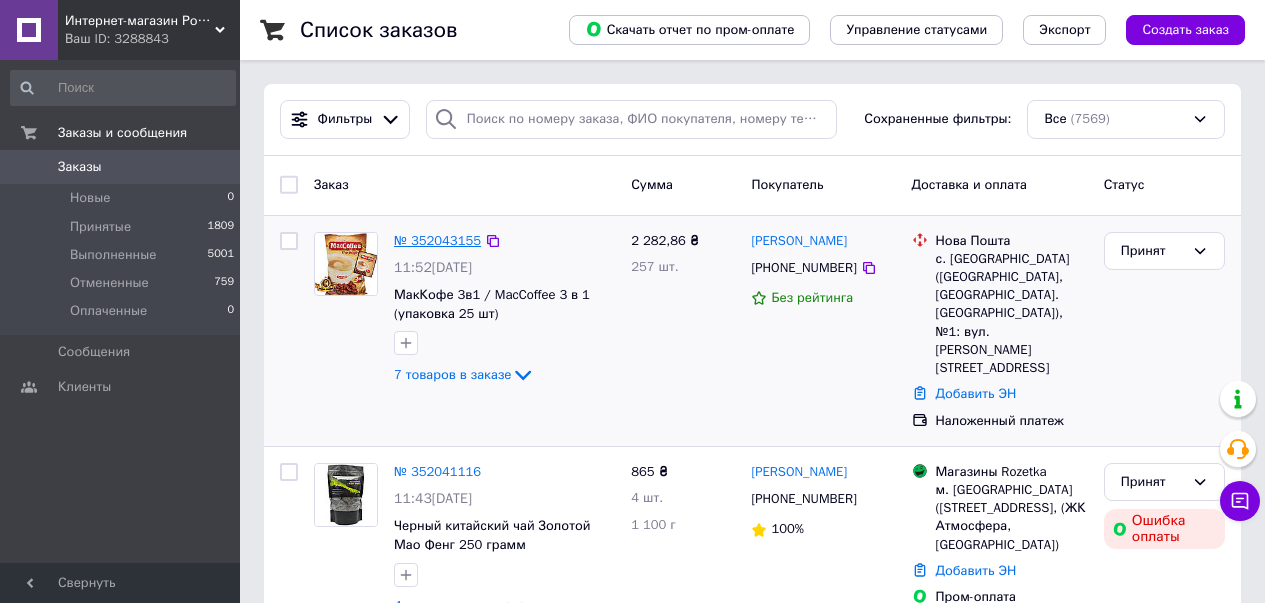 click on "№ 352043155" at bounding box center (437, 240) 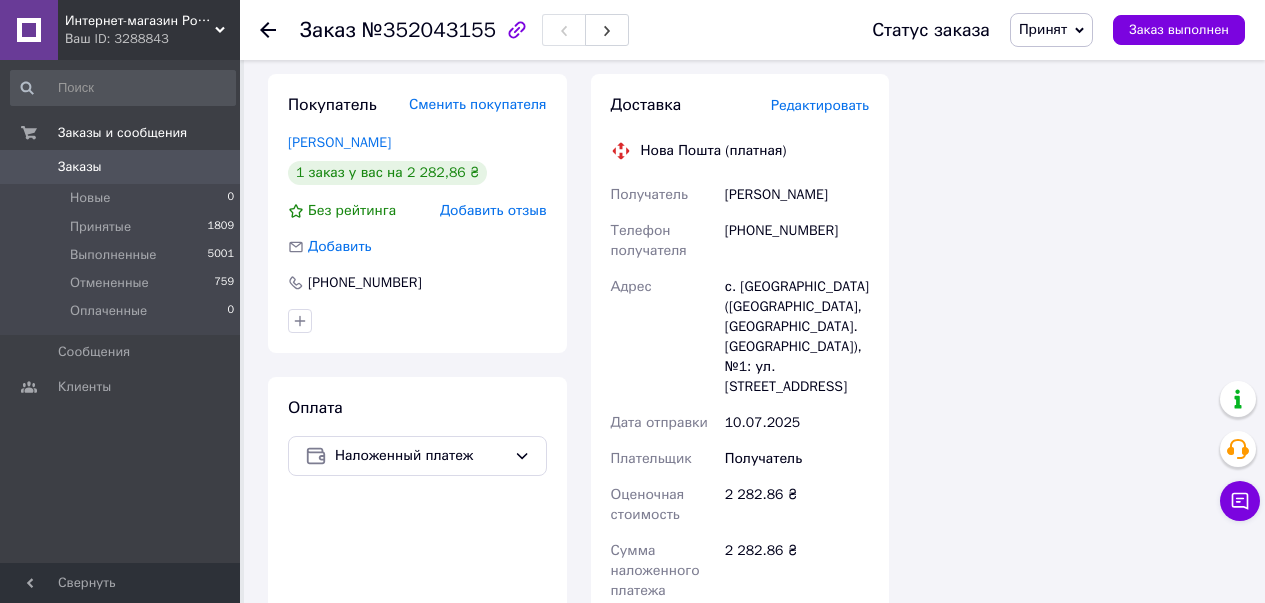 scroll, scrollTop: 1435, scrollLeft: 0, axis: vertical 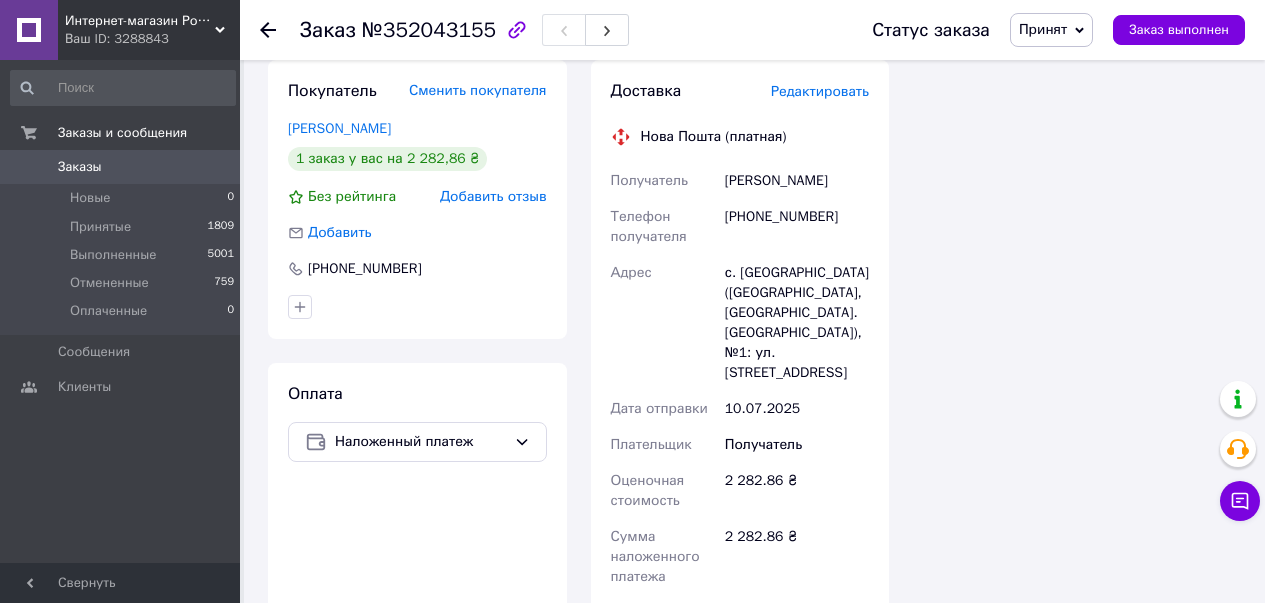 click on "[PHONE_NUMBER]" at bounding box center (797, 227) 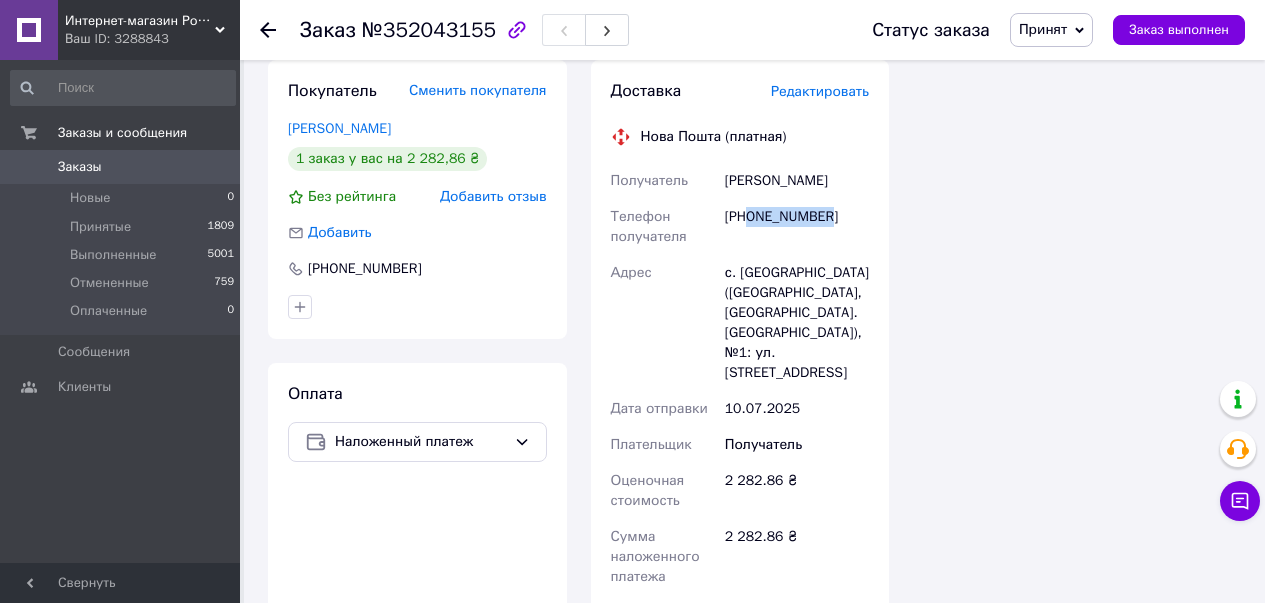 drag, startPoint x: 840, startPoint y: 214, endPoint x: 750, endPoint y: 215, distance: 90.005554 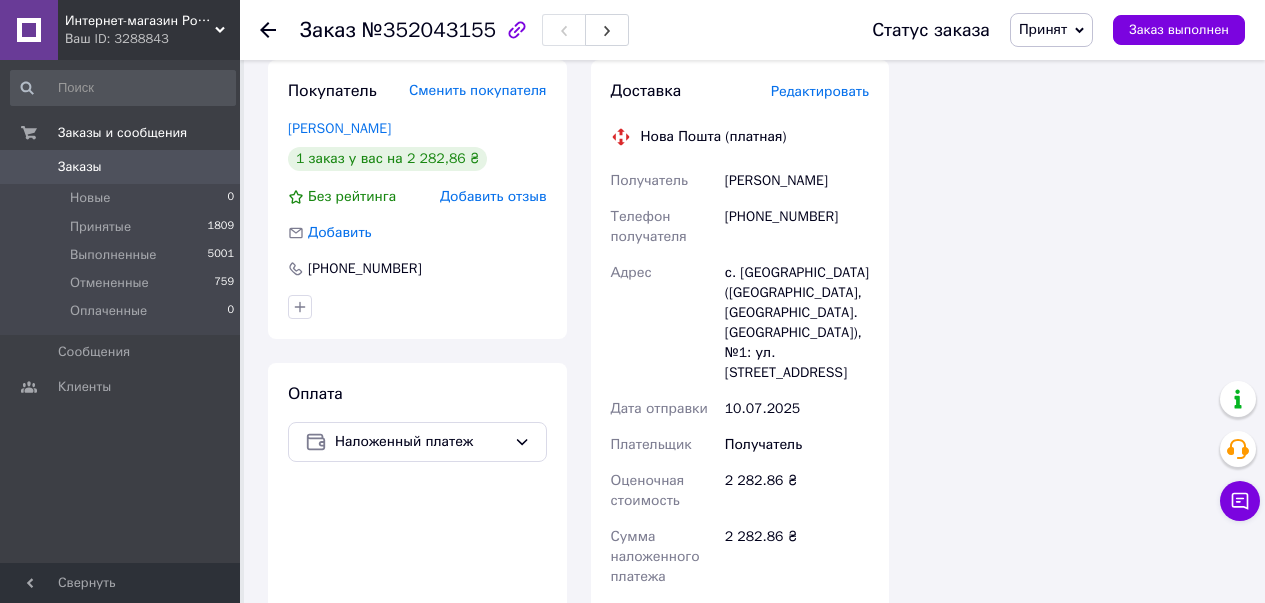 click on "[PERSON_NAME]" at bounding box center [797, 181] 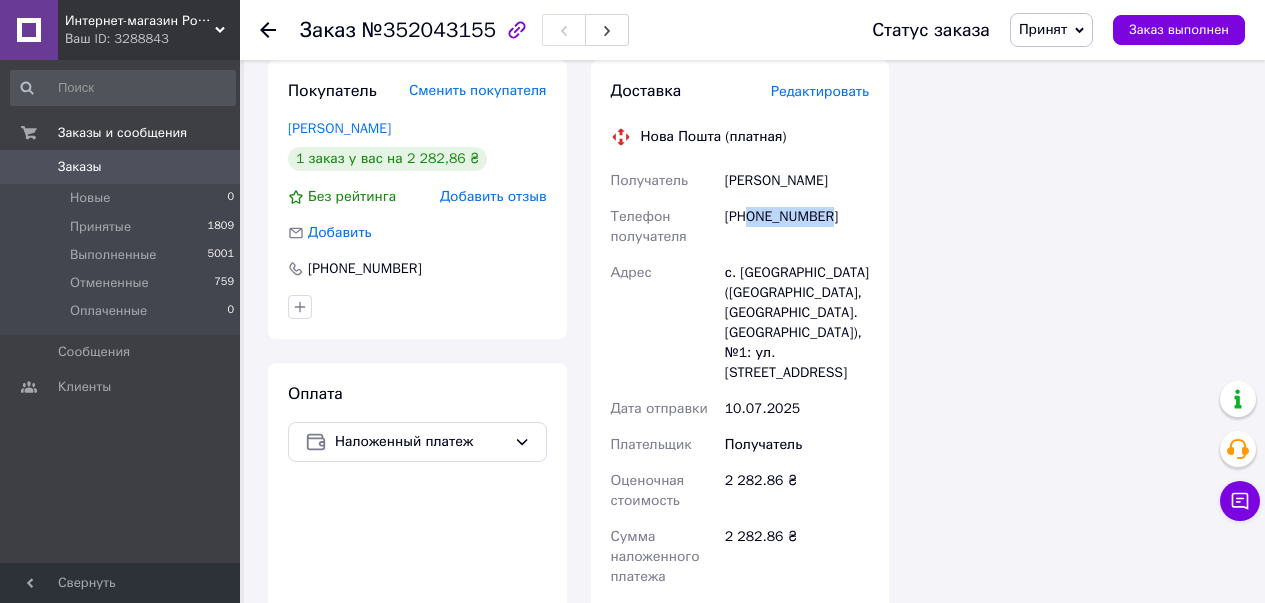drag, startPoint x: 797, startPoint y: 220, endPoint x: 753, endPoint y: 220, distance: 44 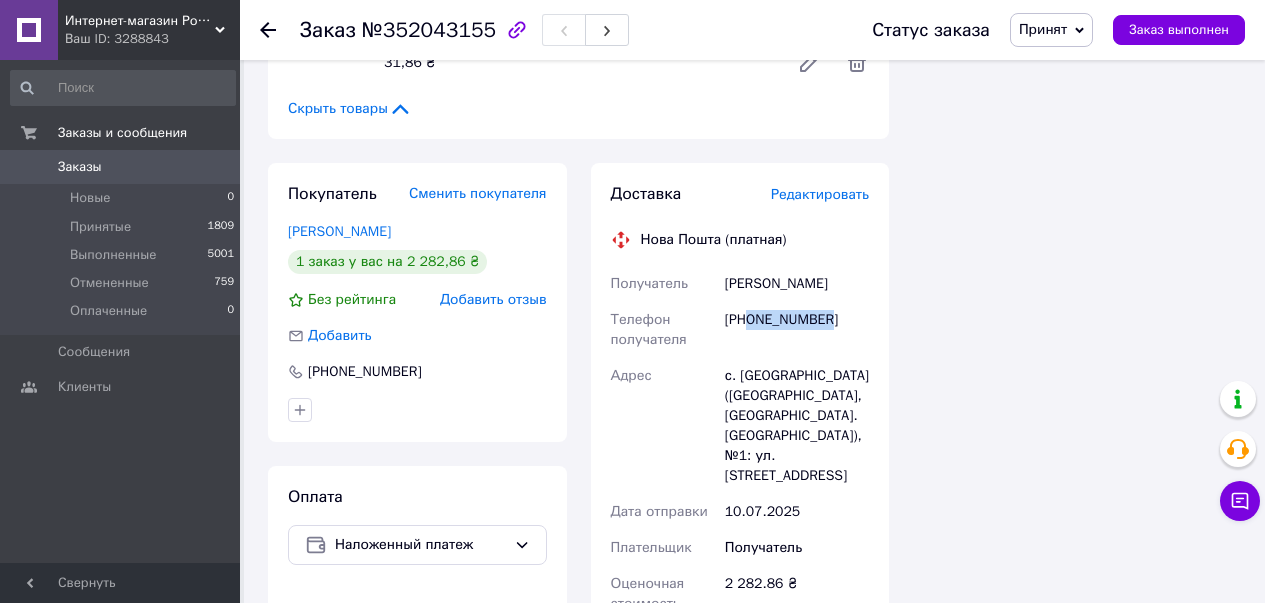 scroll, scrollTop: 1347, scrollLeft: 0, axis: vertical 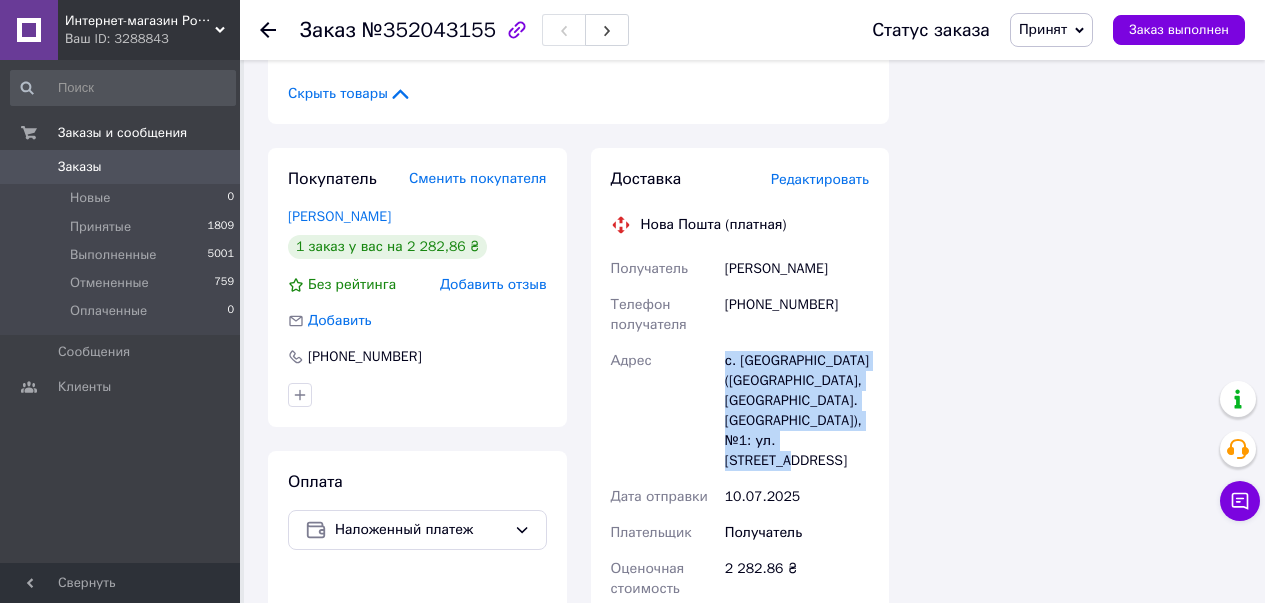 drag, startPoint x: 727, startPoint y: 355, endPoint x: 812, endPoint y: 462, distance: 136.65285 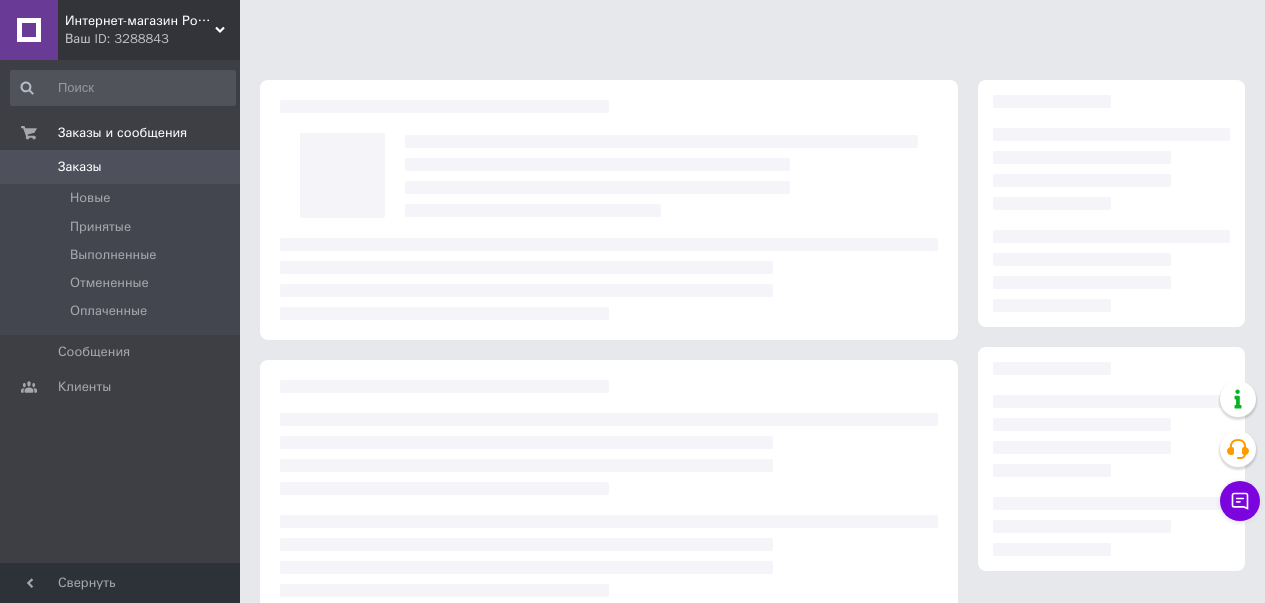 scroll, scrollTop: 311, scrollLeft: 0, axis: vertical 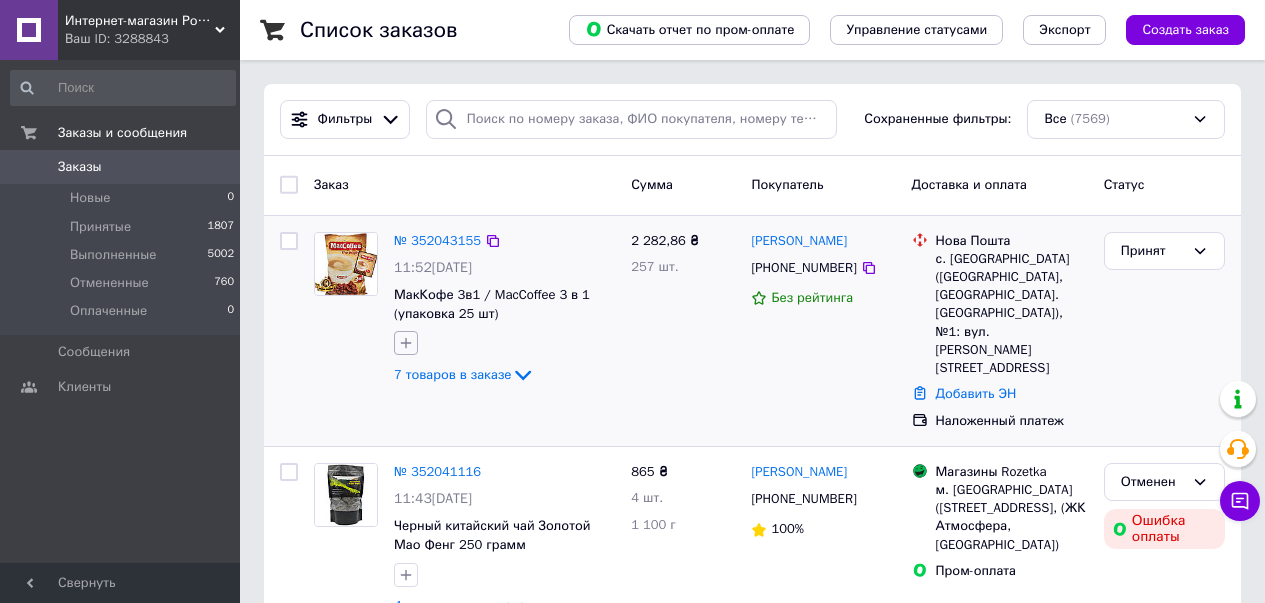 click 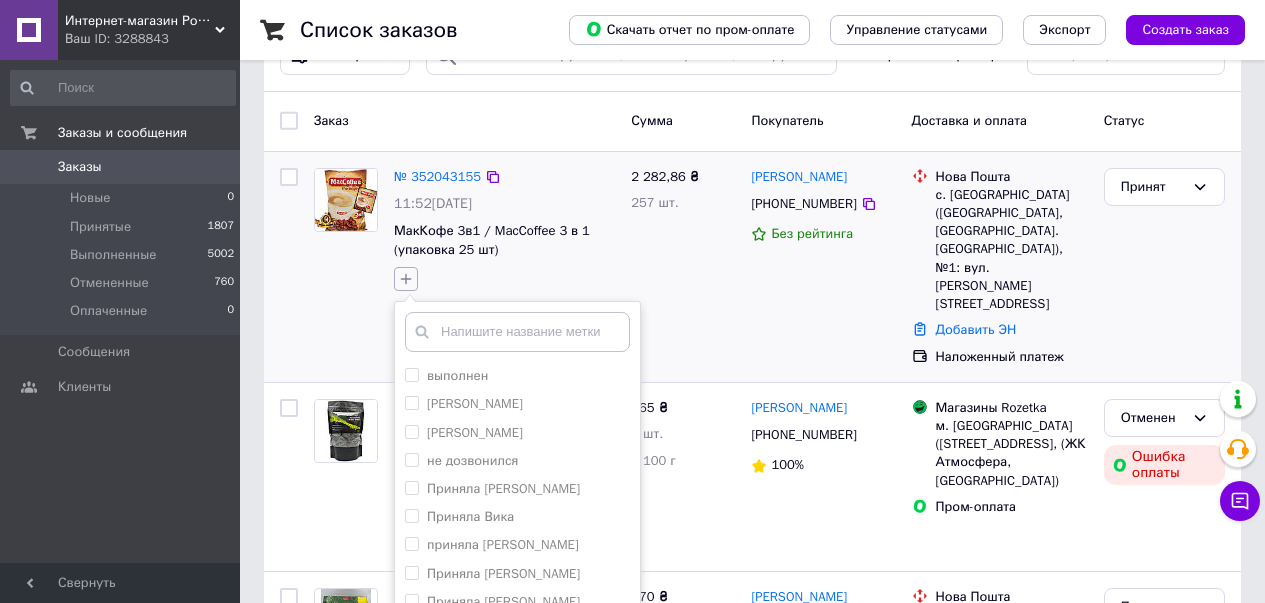 scroll, scrollTop: 166, scrollLeft: 0, axis: vertical 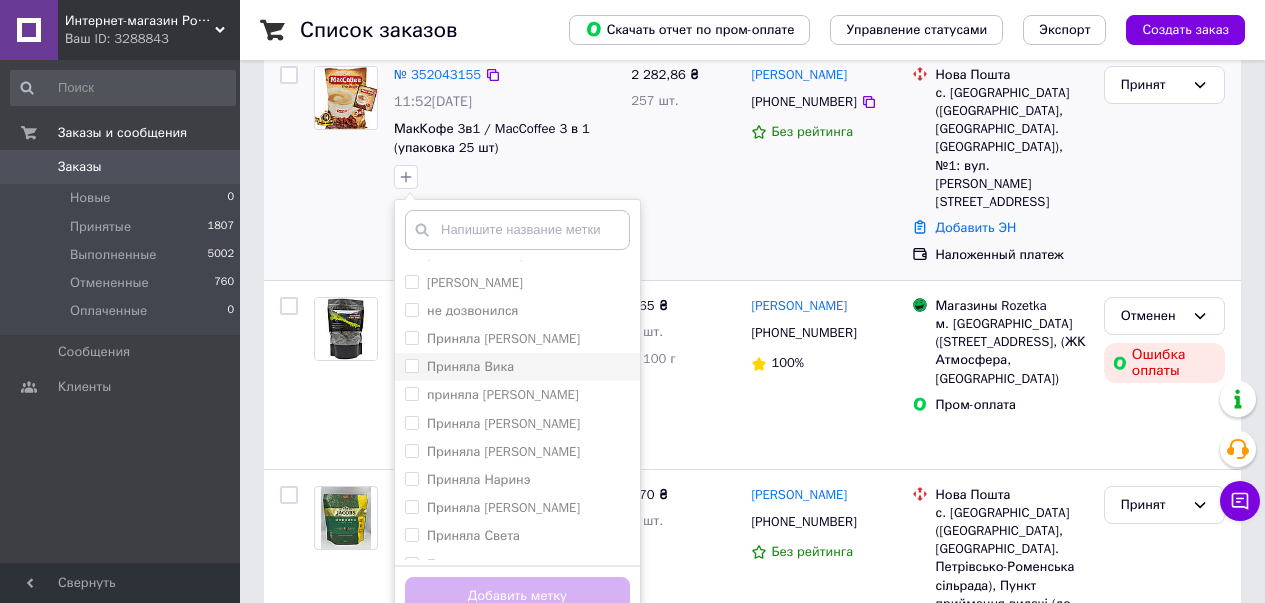 click on "Приняла Вика" at bounding box center [411, 365] 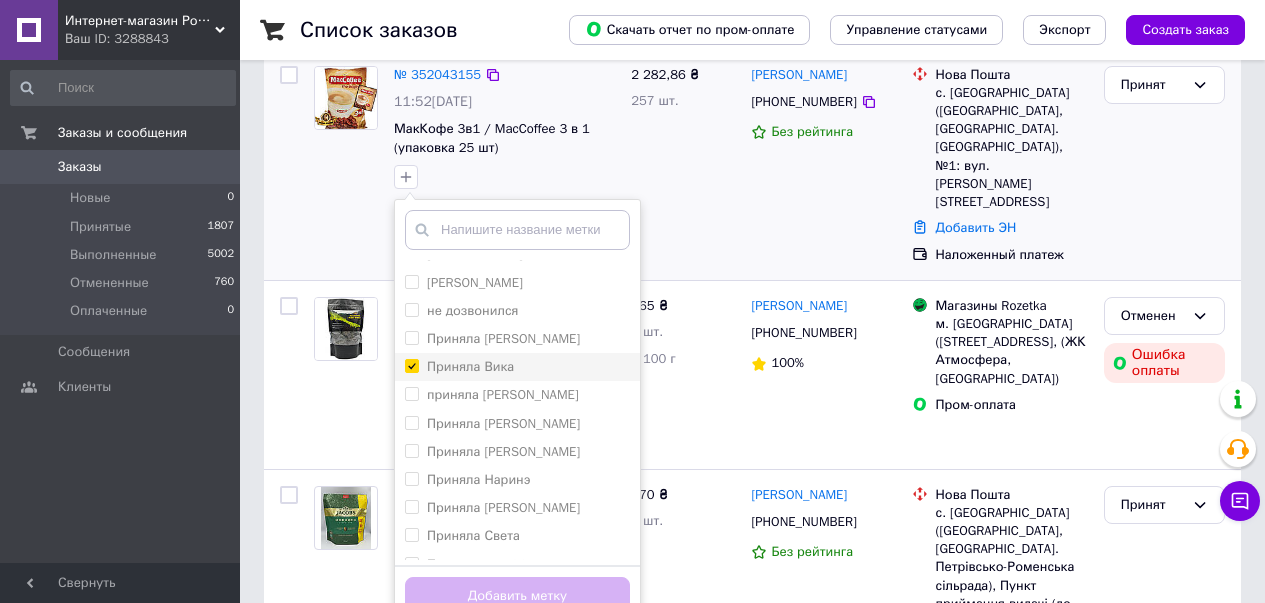 checkbox on "true" 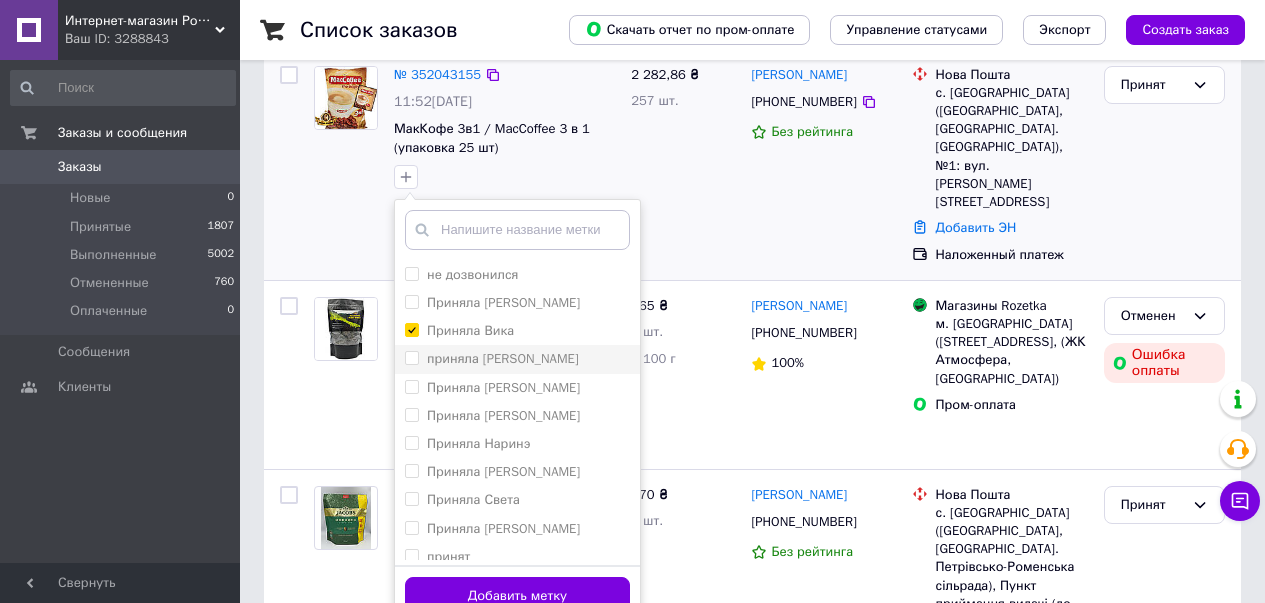 scroll, scrollTop: 95, scrollLeft: 0, axis: vertical 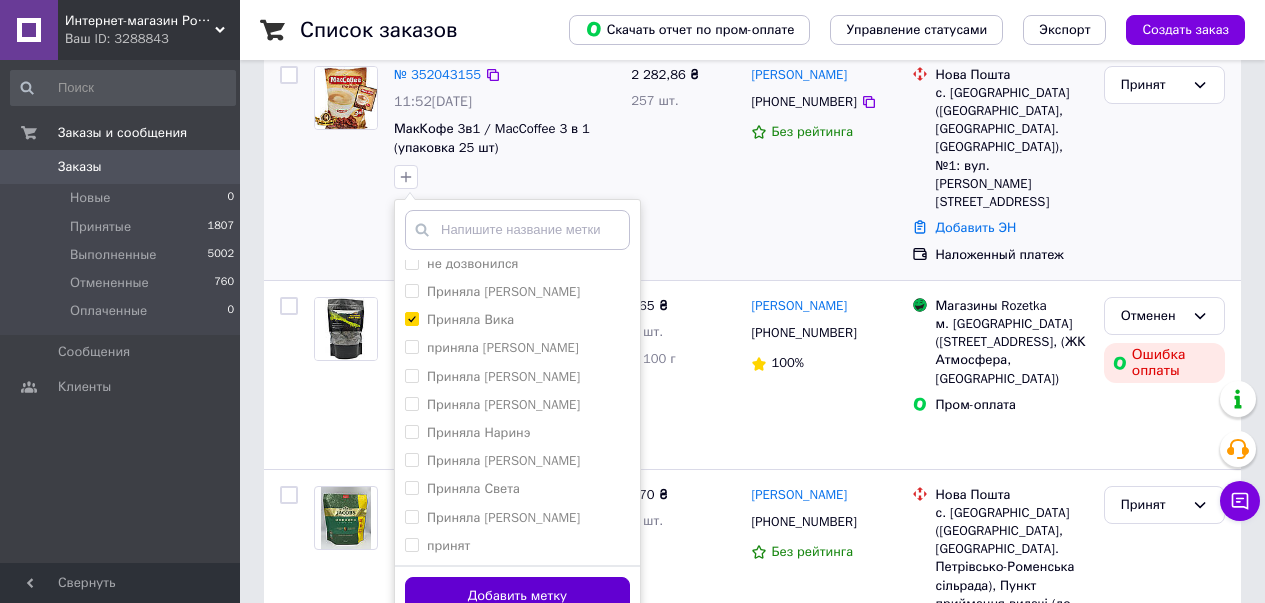 click on "Добавить метку" at bounding box center (517, 596) 